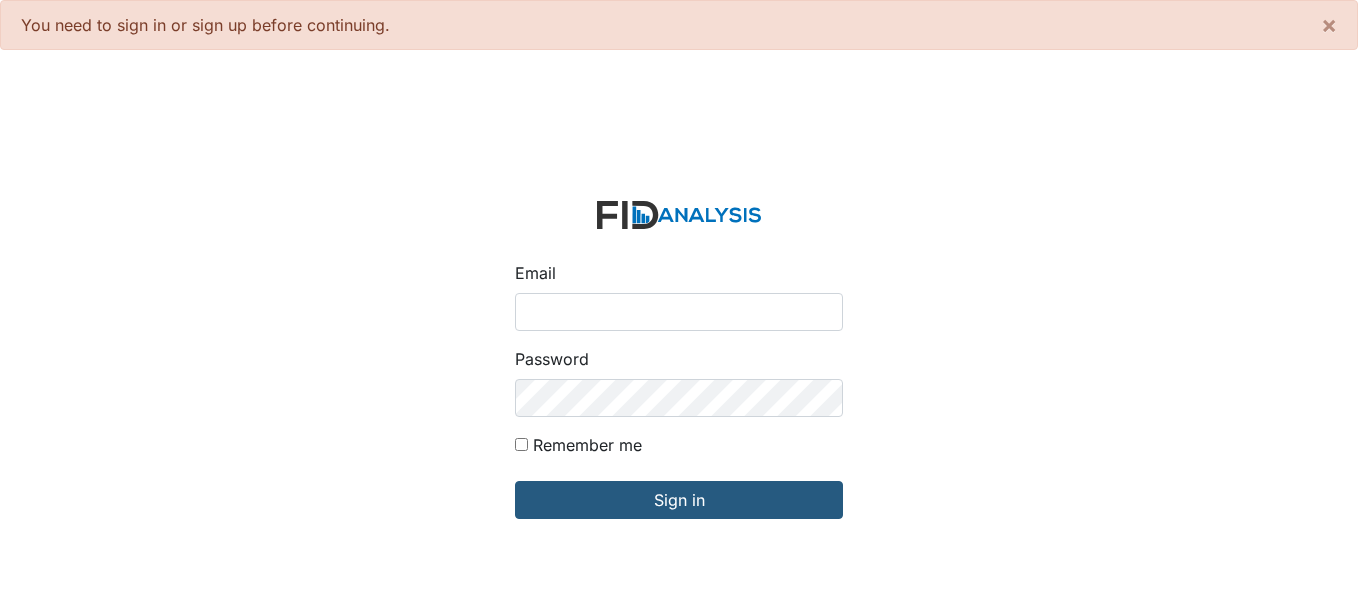 scroll, scrollTop: 0, scrollLeft: 0, axis: both 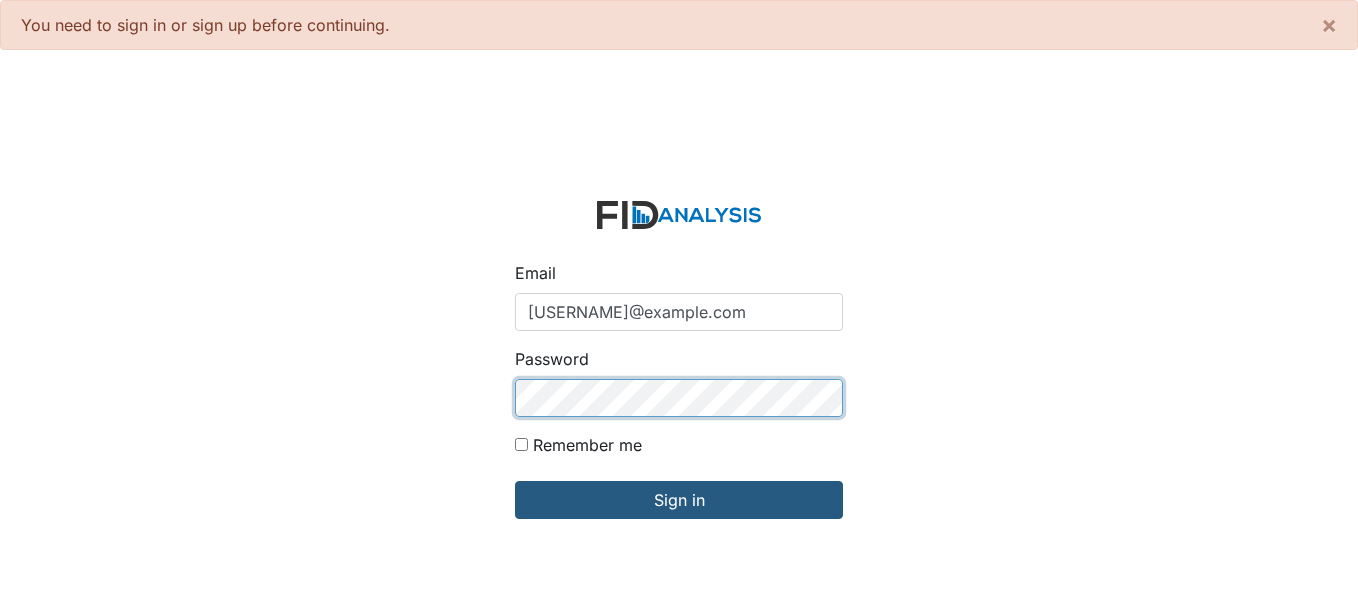 click on "Sign in" at bounding box center [679, 500] 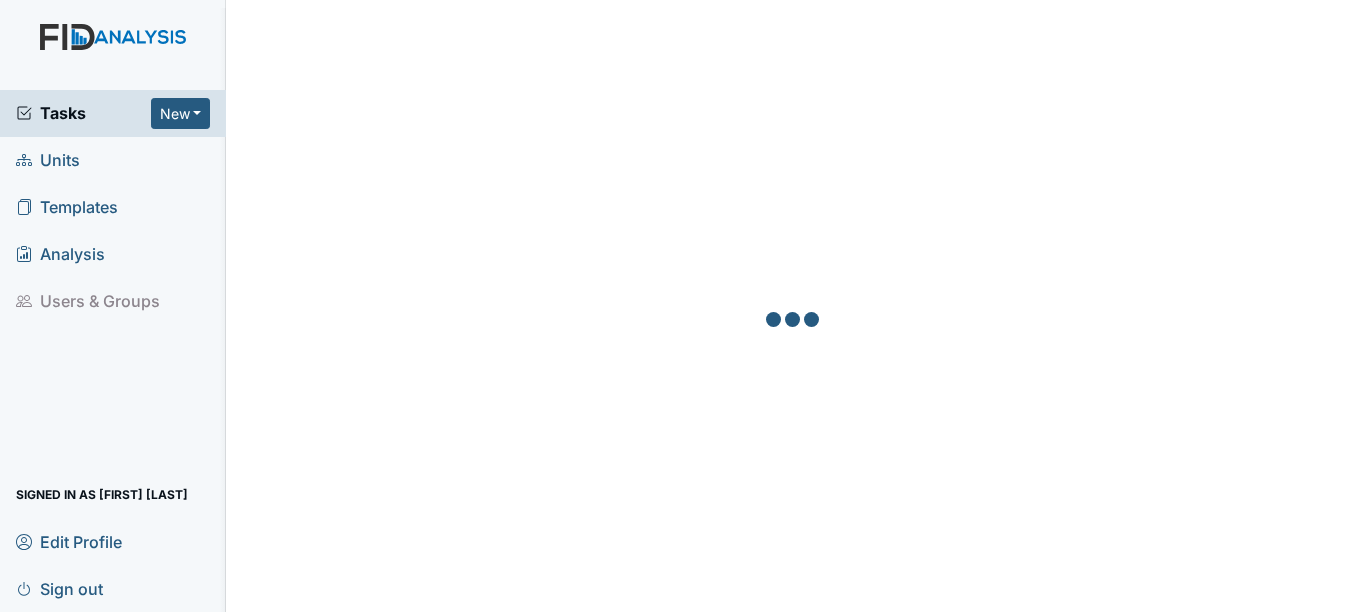 scroll, scrollTop: 0, scrollLeft: 0, axis: both 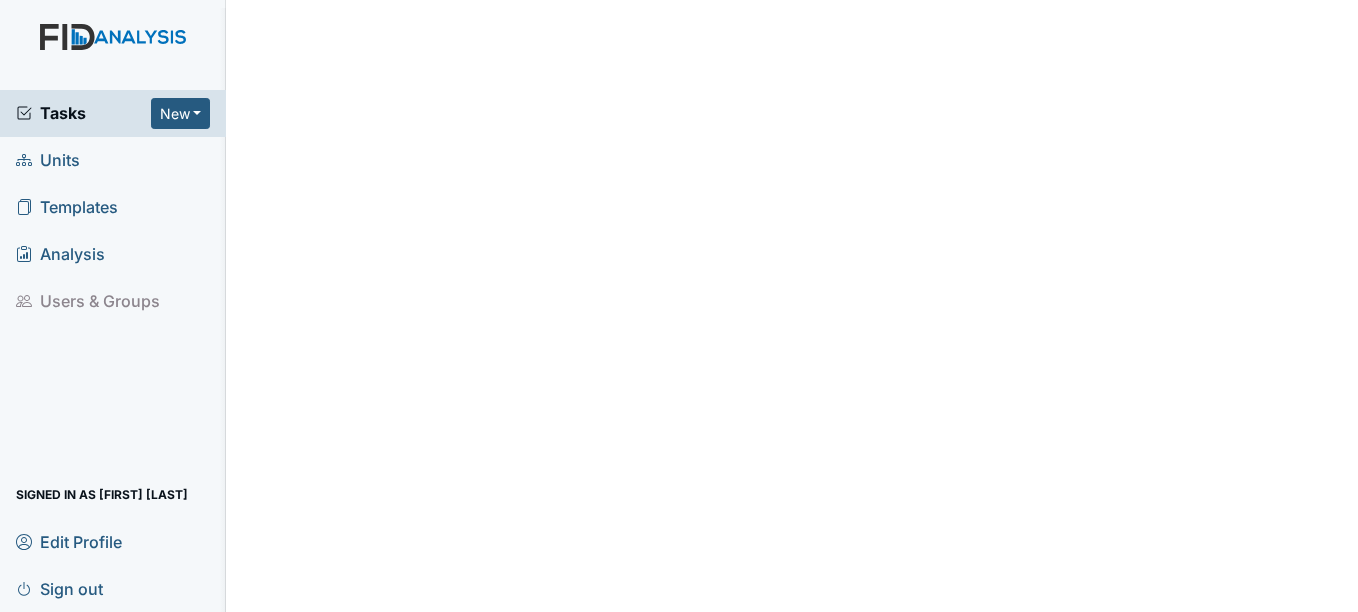 click on "Units" at bounding box center [48, 160] 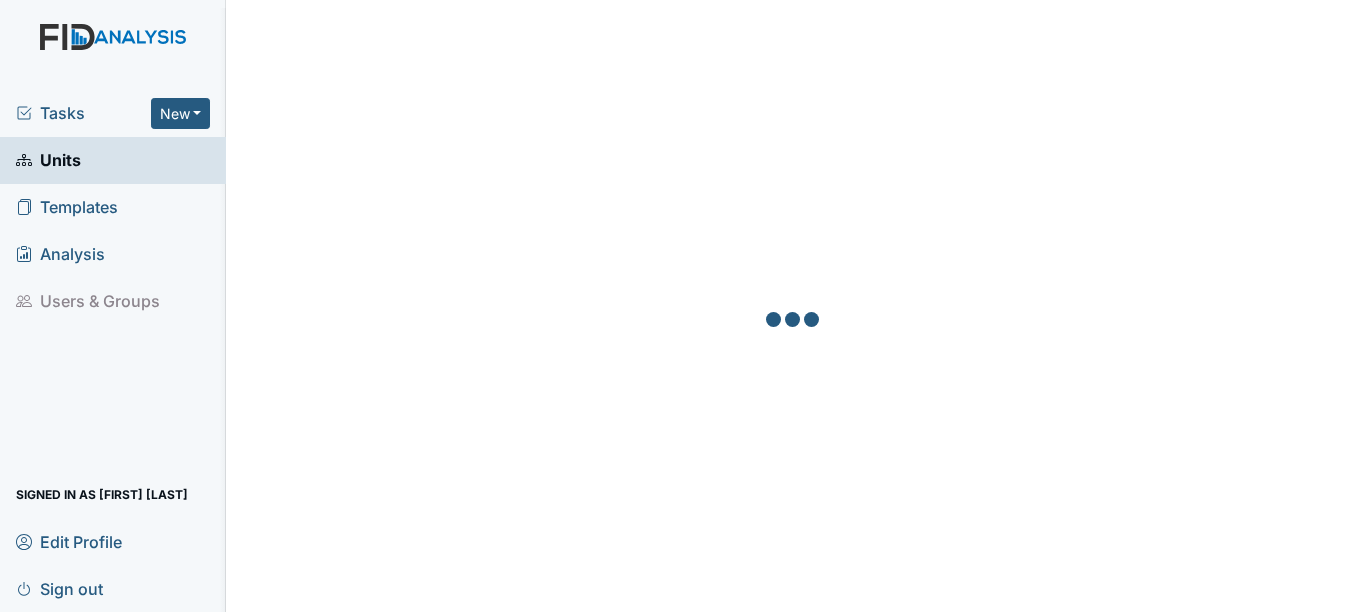 scroll, scrollTop: 0, scrollLeft: 0, axis: both 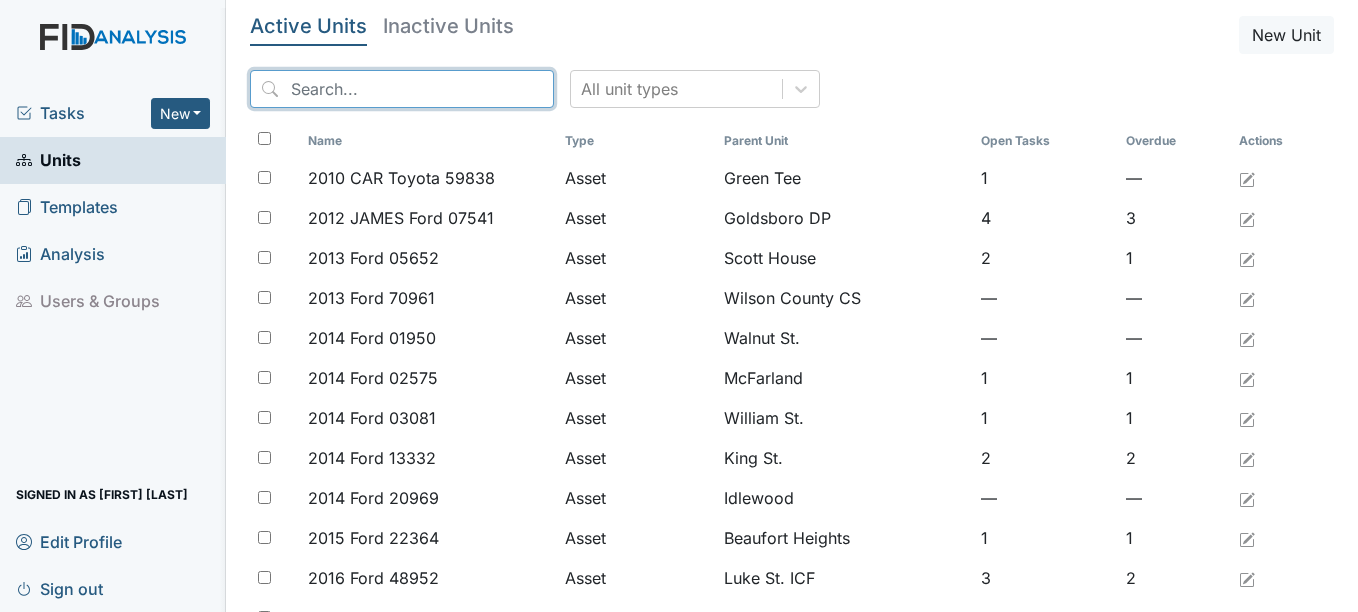 click at bounding box center [402, 89] 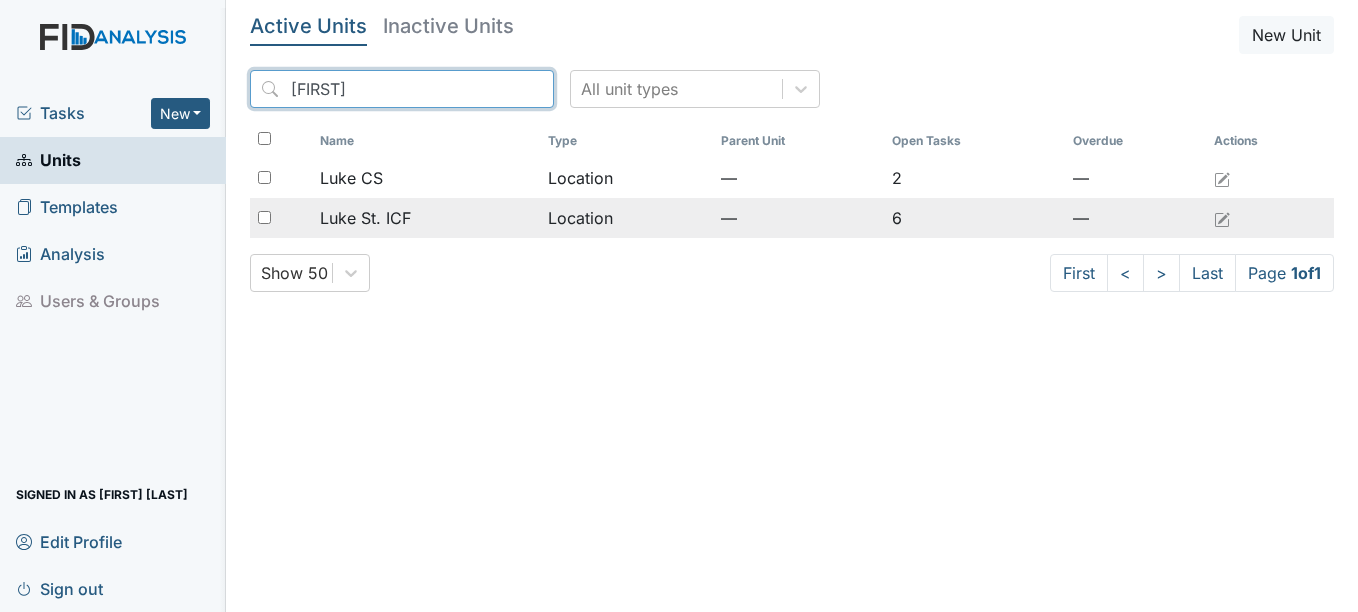 type on "[FIRST]" 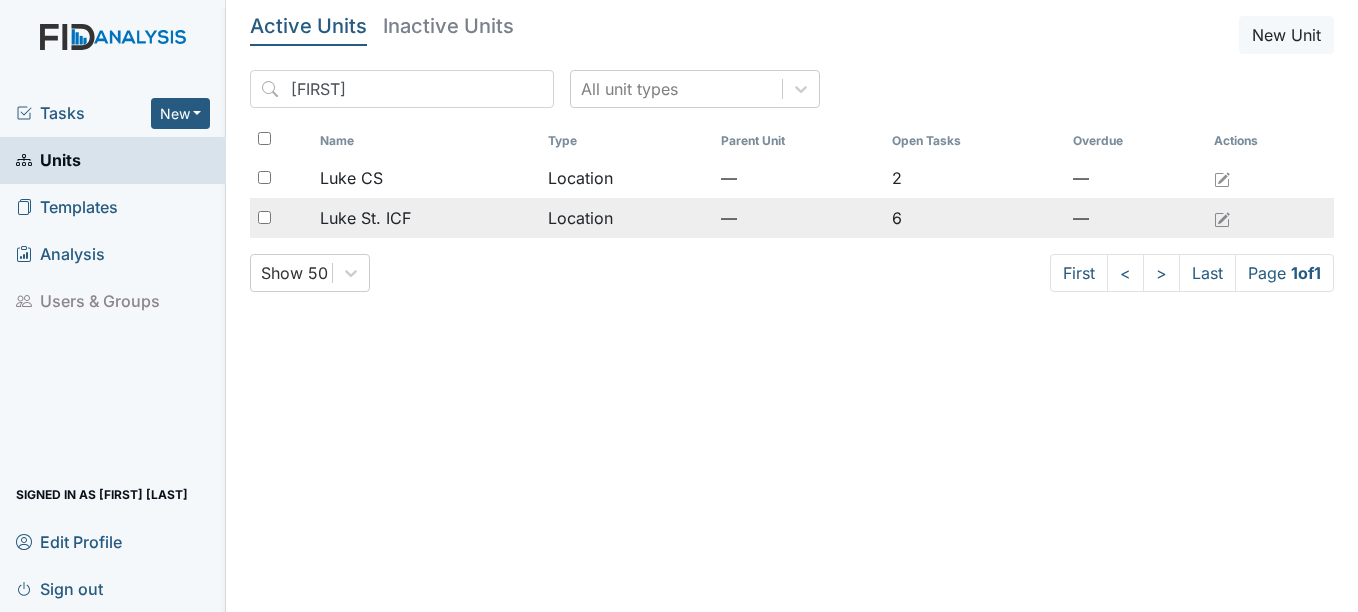click on "Luke St. ICF" at bounding box center (365, 218) 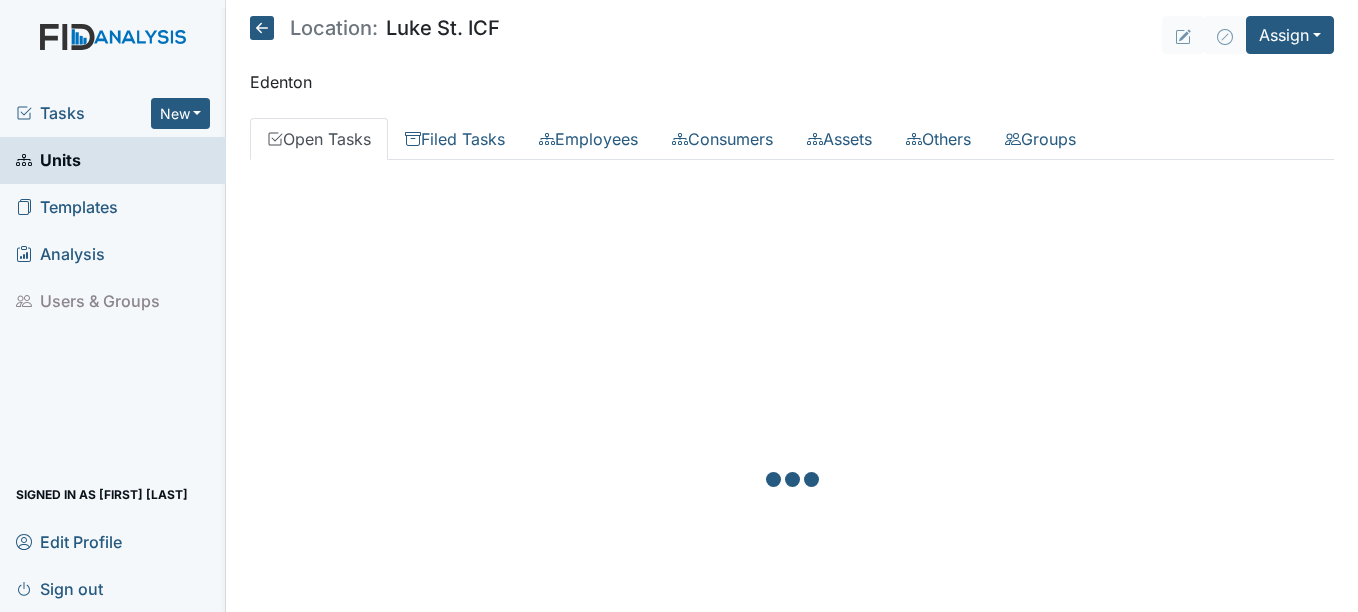 scroll, scrollTop: 0, scrollLeft: 0, axis: both 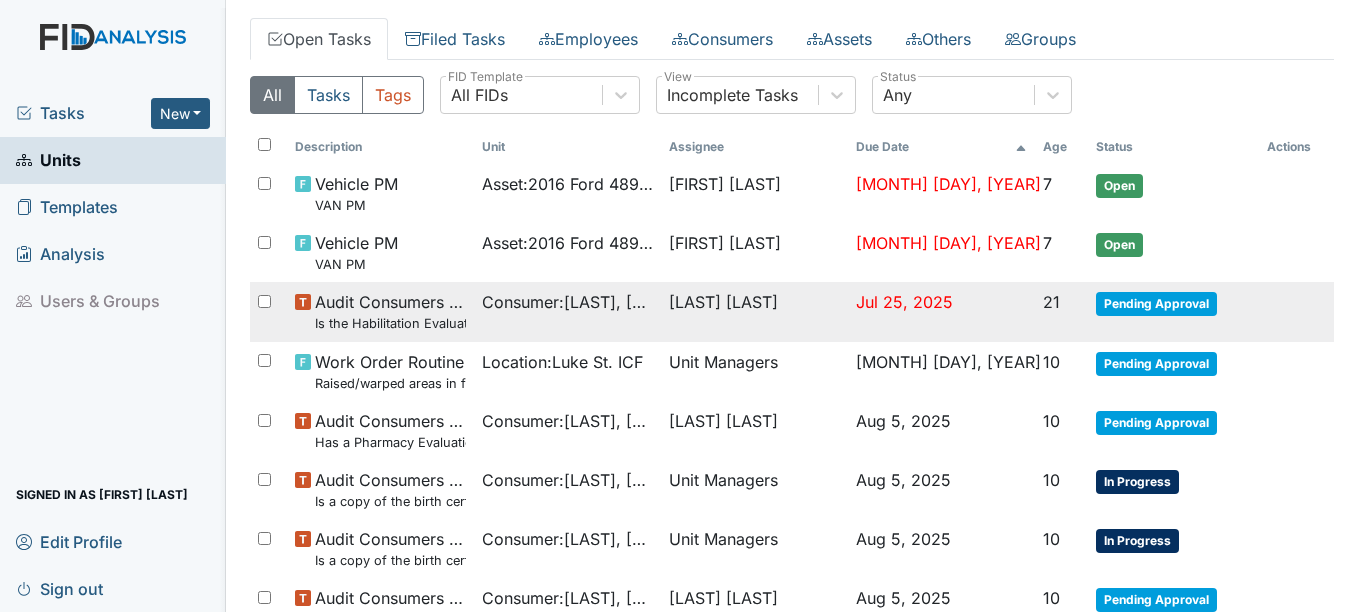 click on "Pending Approval" at bounding box center [1156, 304] 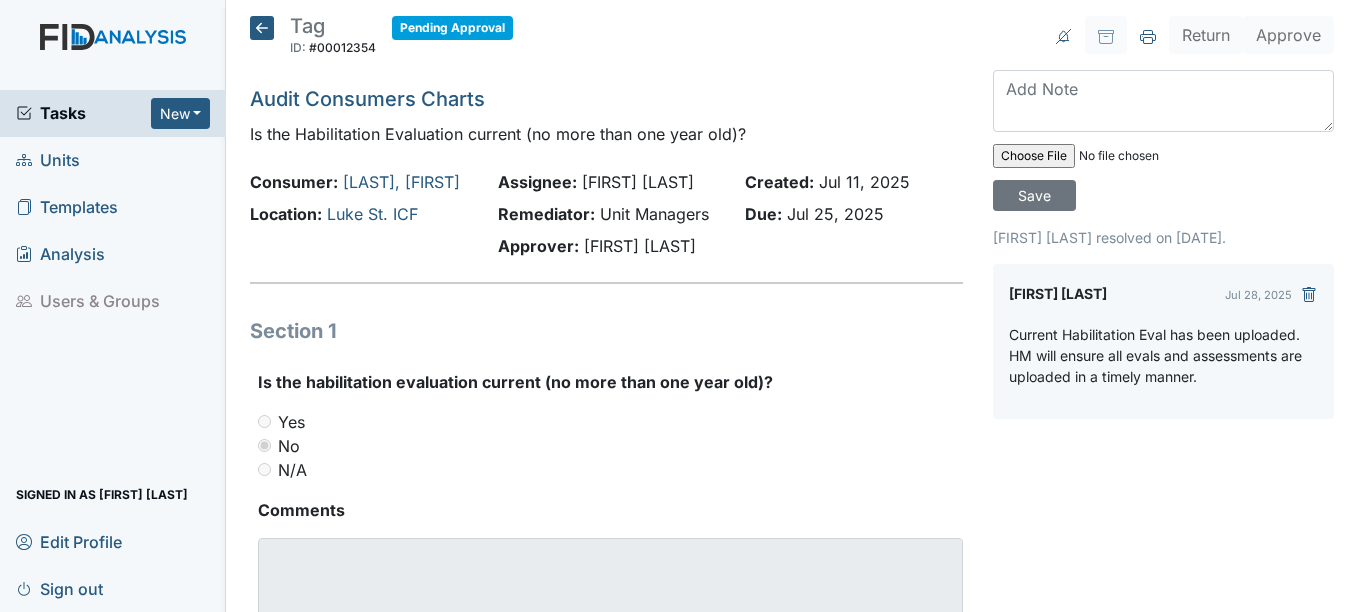 scroll, scrollTop: 0, scrollLeft: 0, axis: both 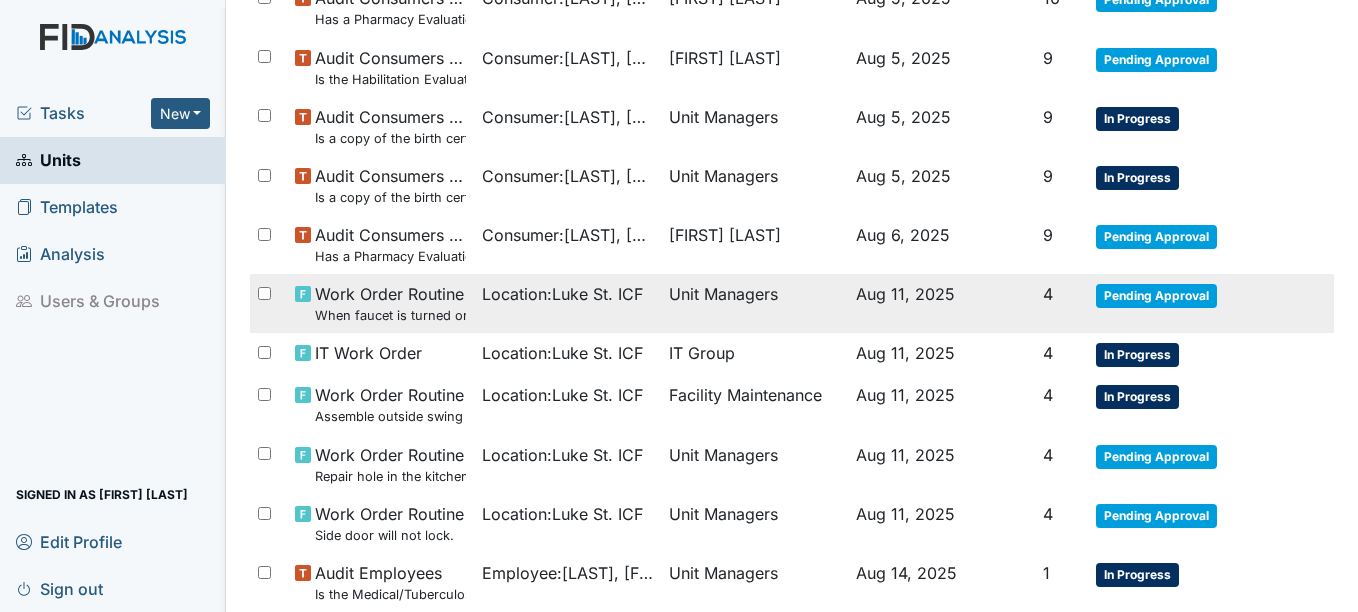 click on "Pending Approval" at bounding box center (1156, 296) 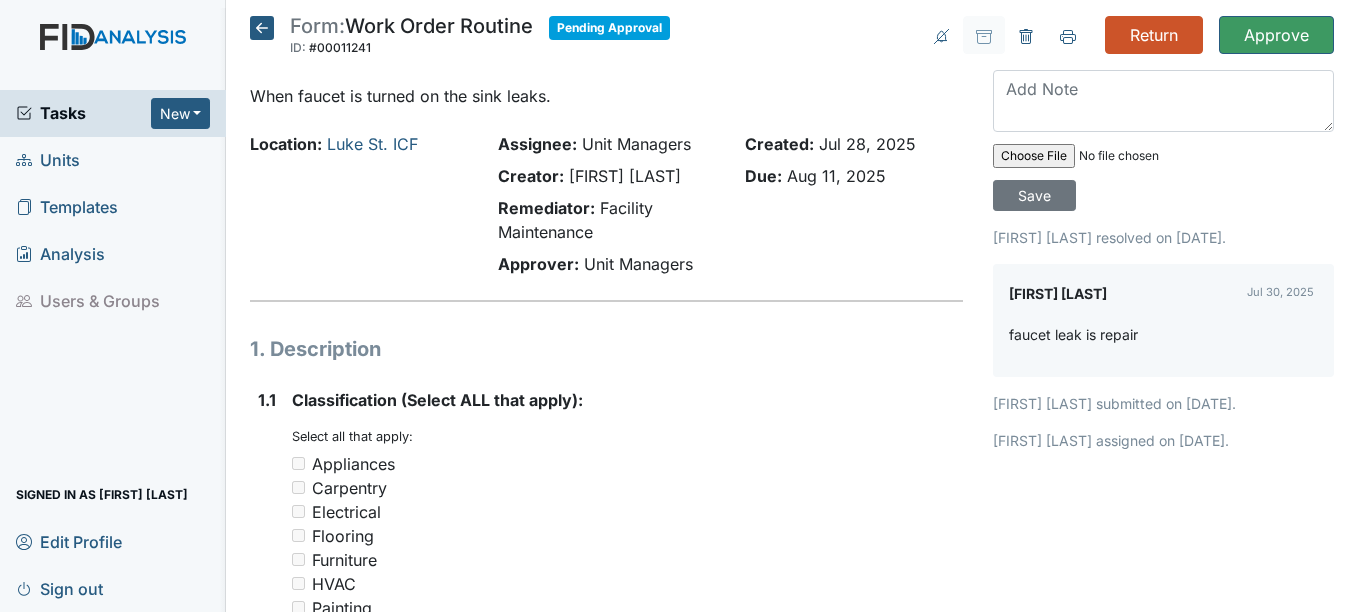 scroll, scrollTop: 0, scrollLeft: 0, axis: both 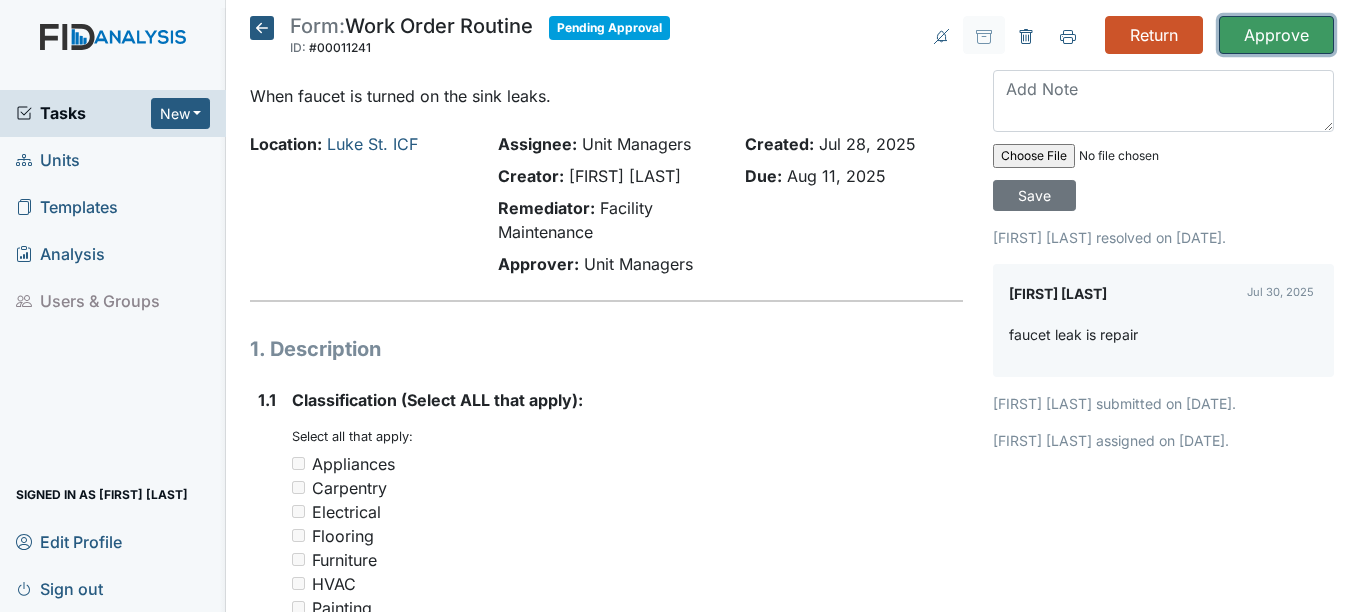 click on "Approve" at bounding box center (1276, 35) 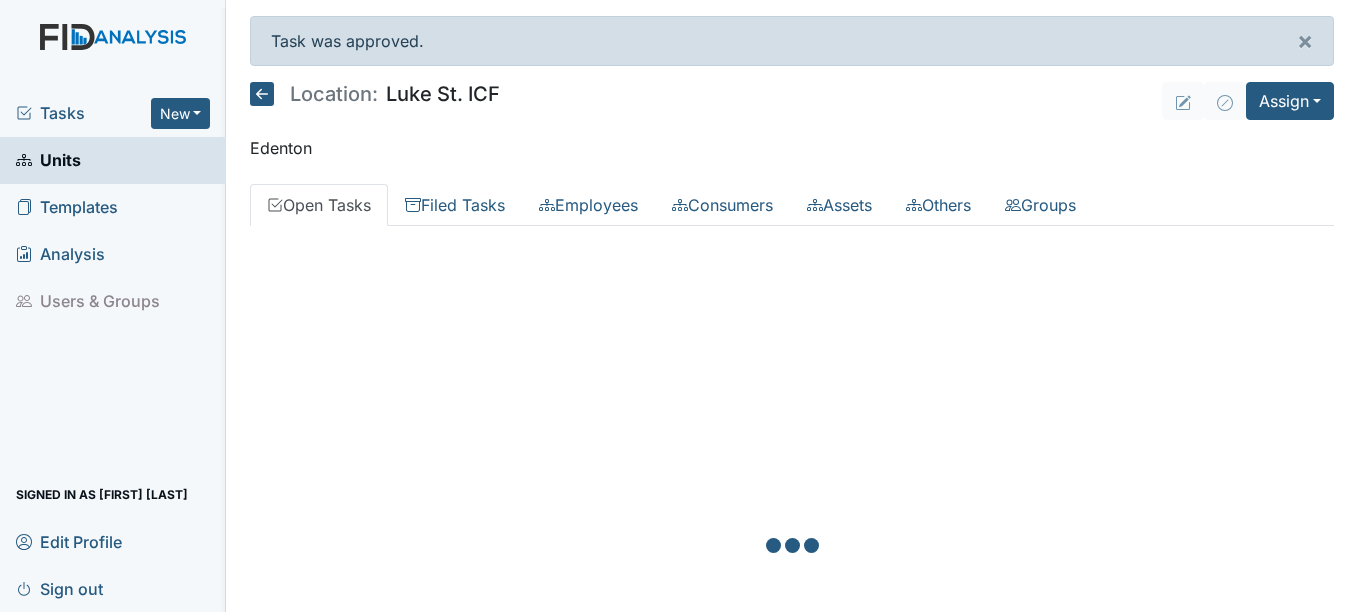 scroll, scrollTop: 0, scrollLeft: 0, axis: both 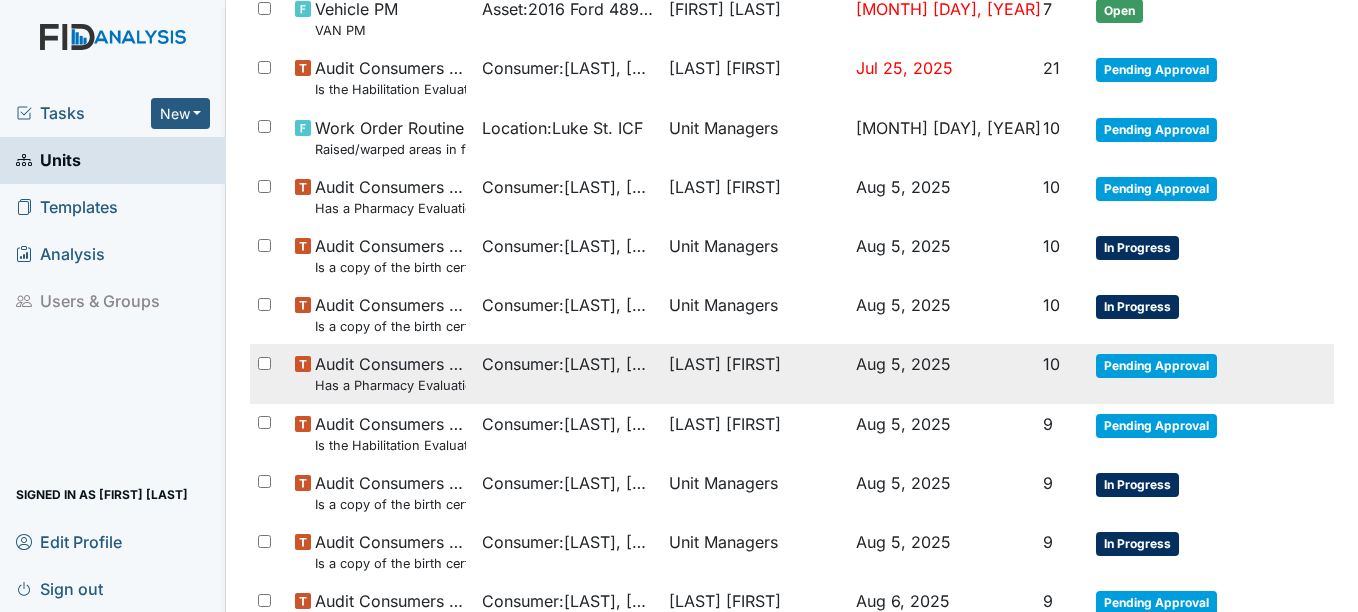 click on "Pending Approval" at bounding box center [1156, 366] 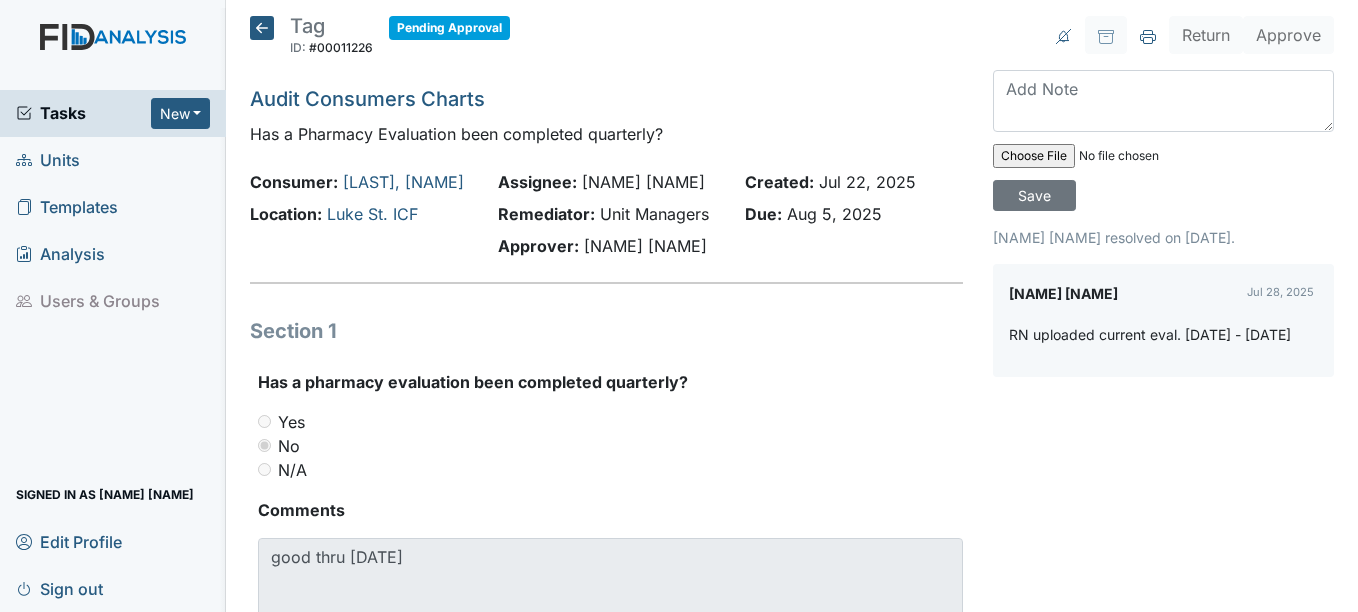scroll, scrollTop: 0, scrollLeft: 0, axis: both 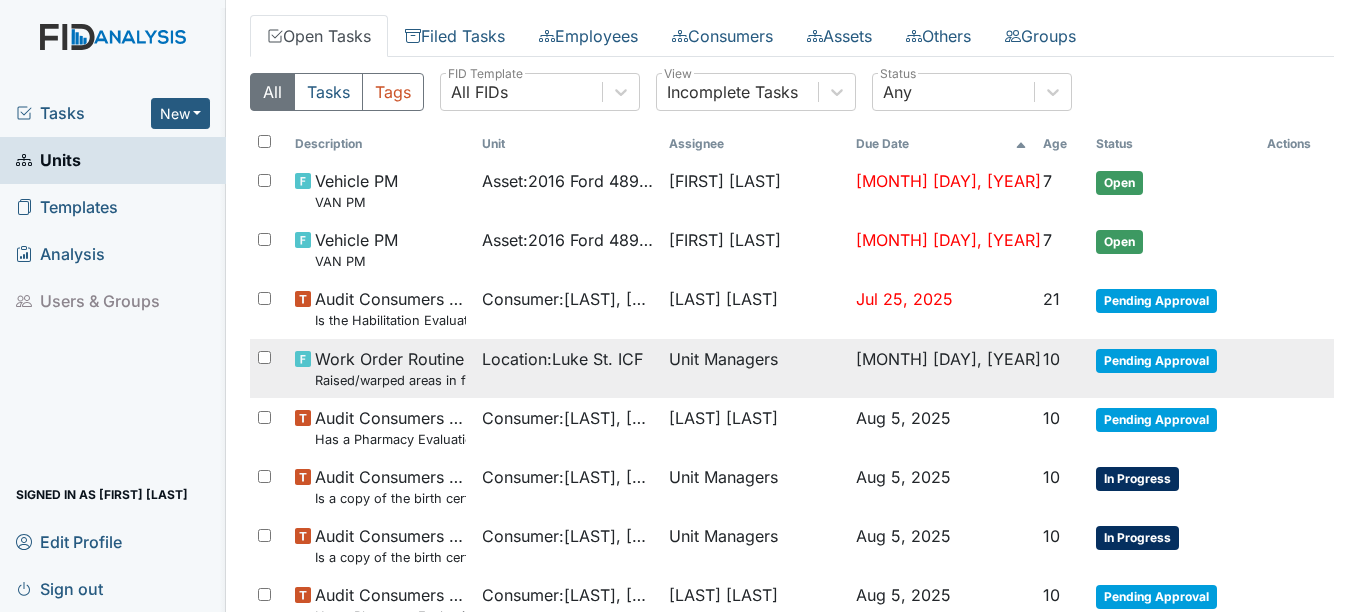click on "Pending Approval" at bounding box center [1156, 361] 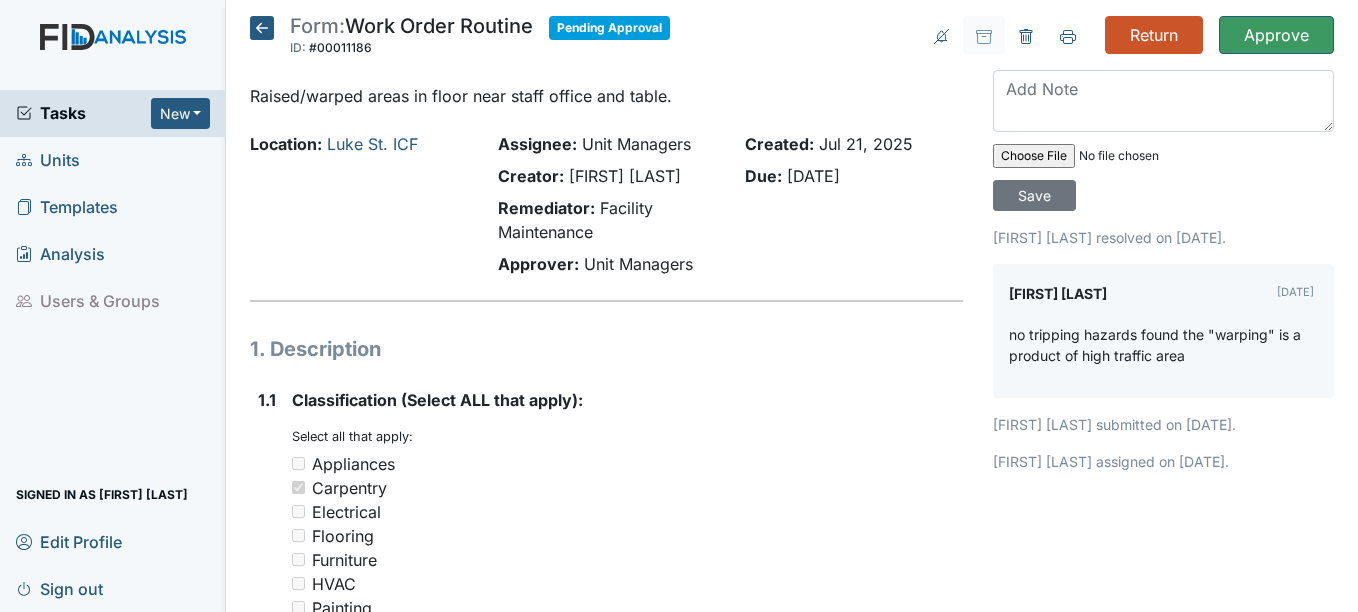 scroll, scrollTop: 0, scrollLeft: 0, axis: both 